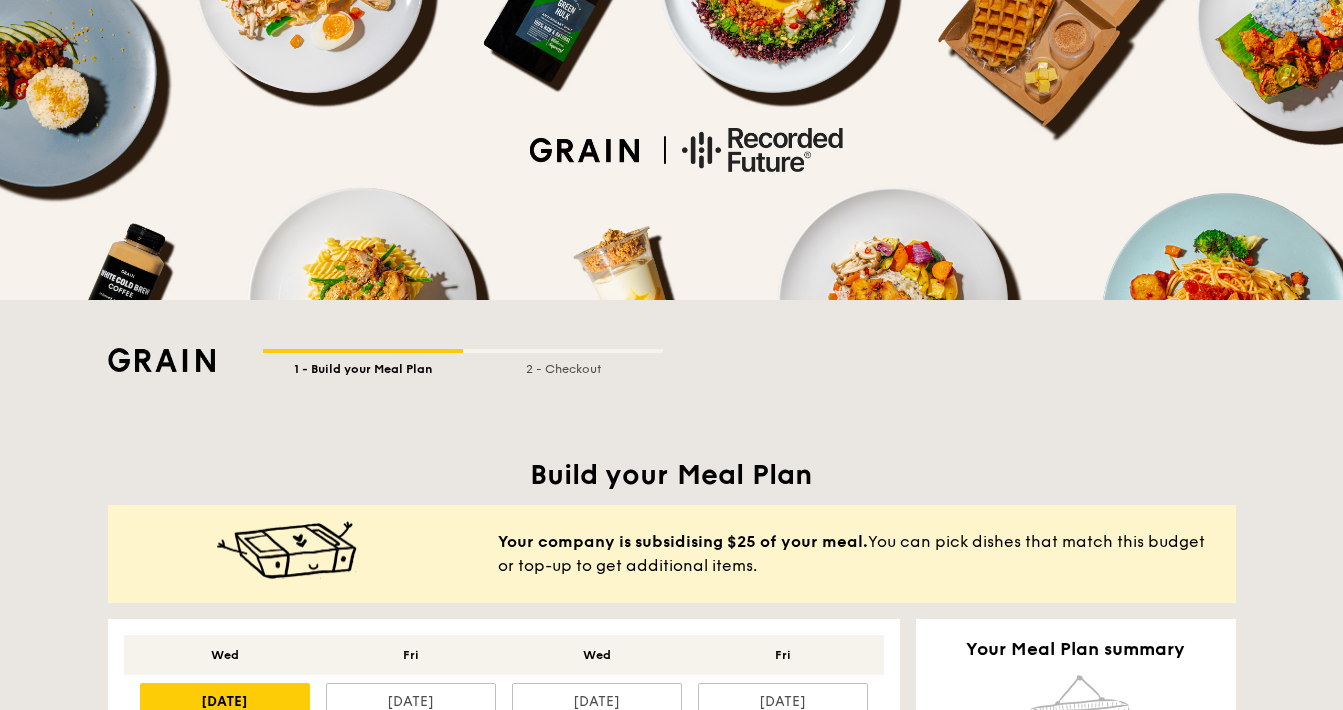 scroll, scrollTop: 0, scrollLeft: 0, axis: both 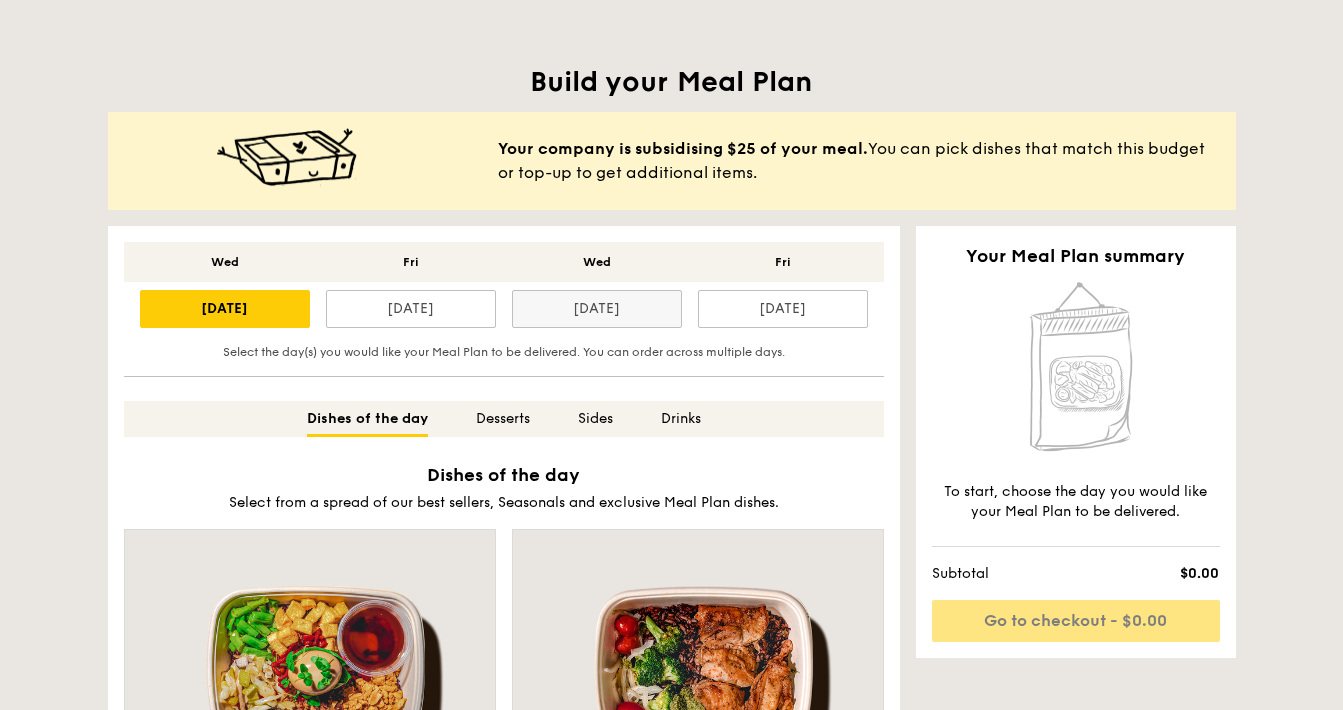 click on "[DATE]" at bounding box center [597, 309] 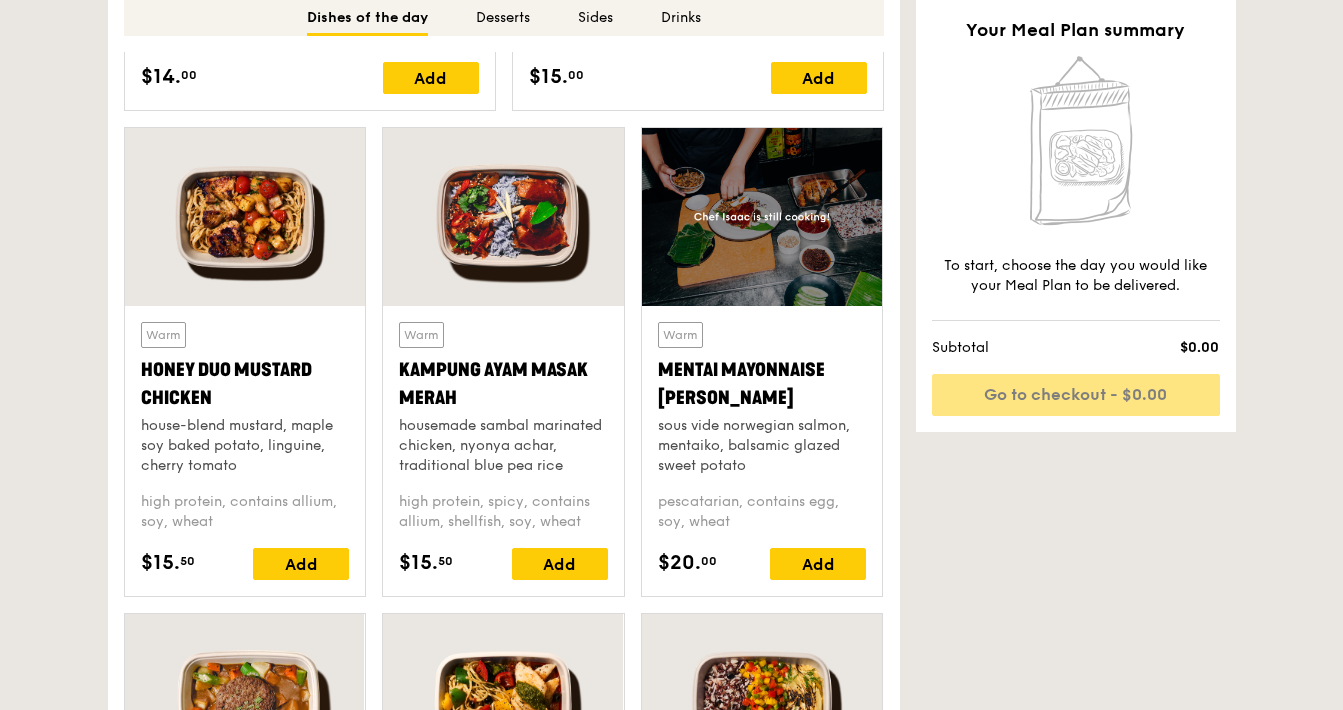 scroll, scrollTop: 1800, scrollLeft: 0, axis: vertical 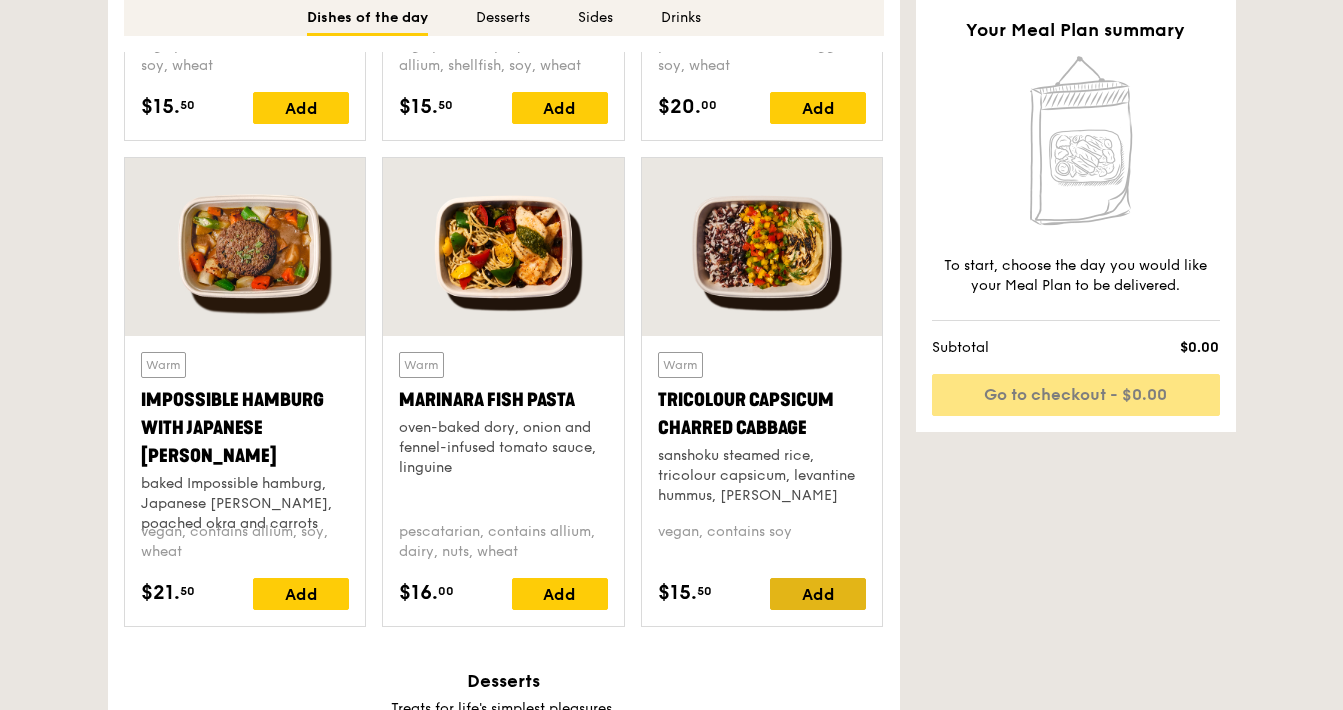 click on "Add" at bounding box center [818, 594] 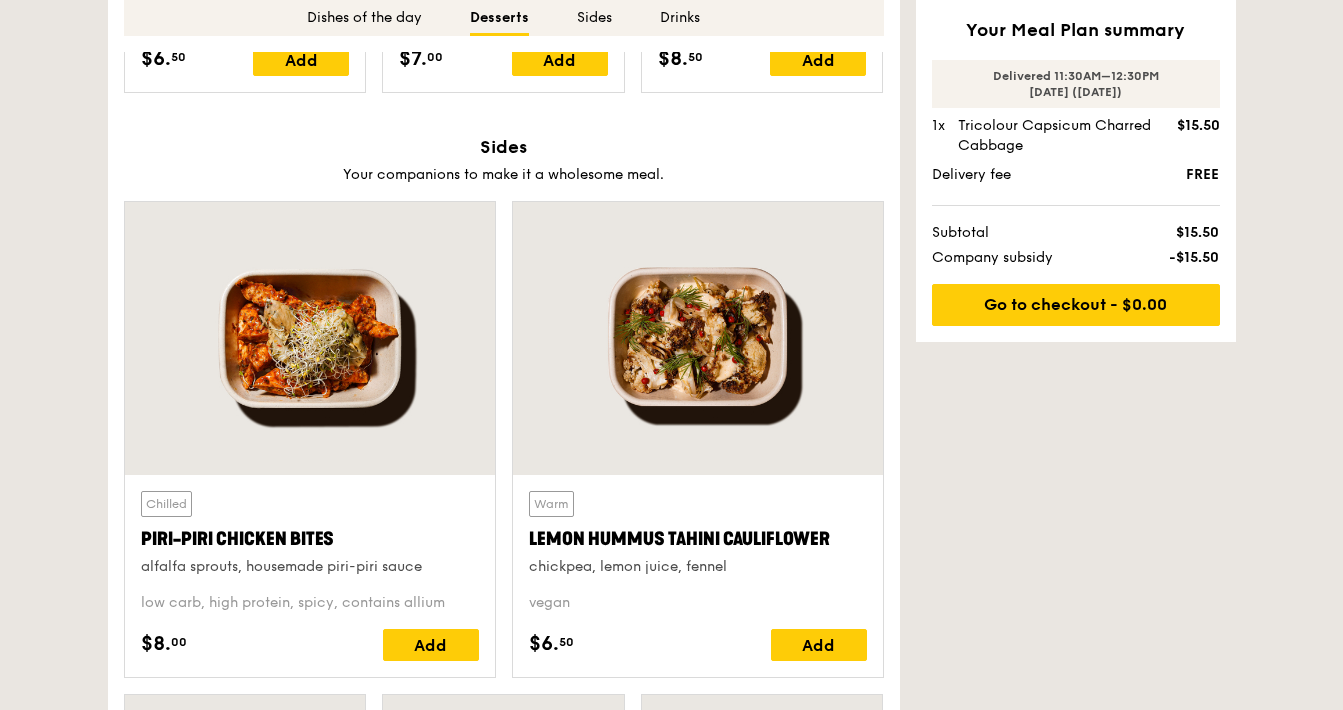 scroll, scrollTop: 3386, scrollLeft: 0, axis: vertical 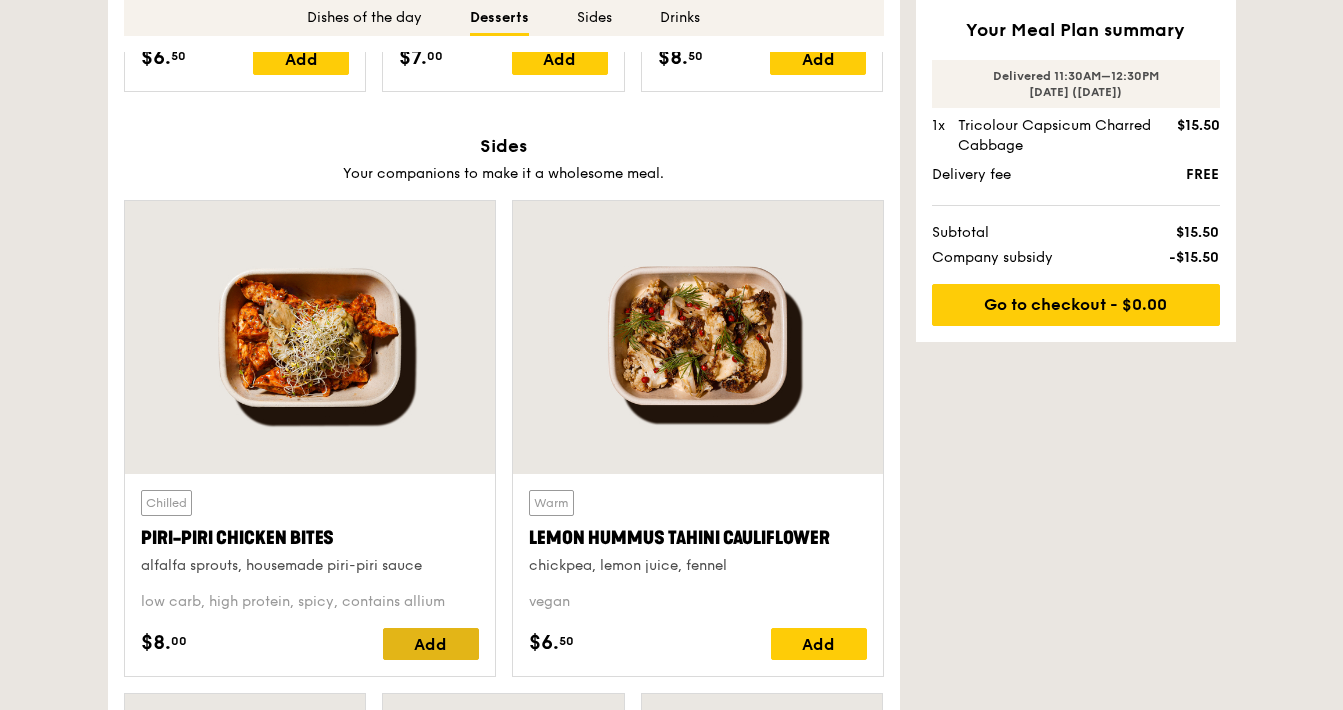 click on "Add" at bounding box center (431, 644) 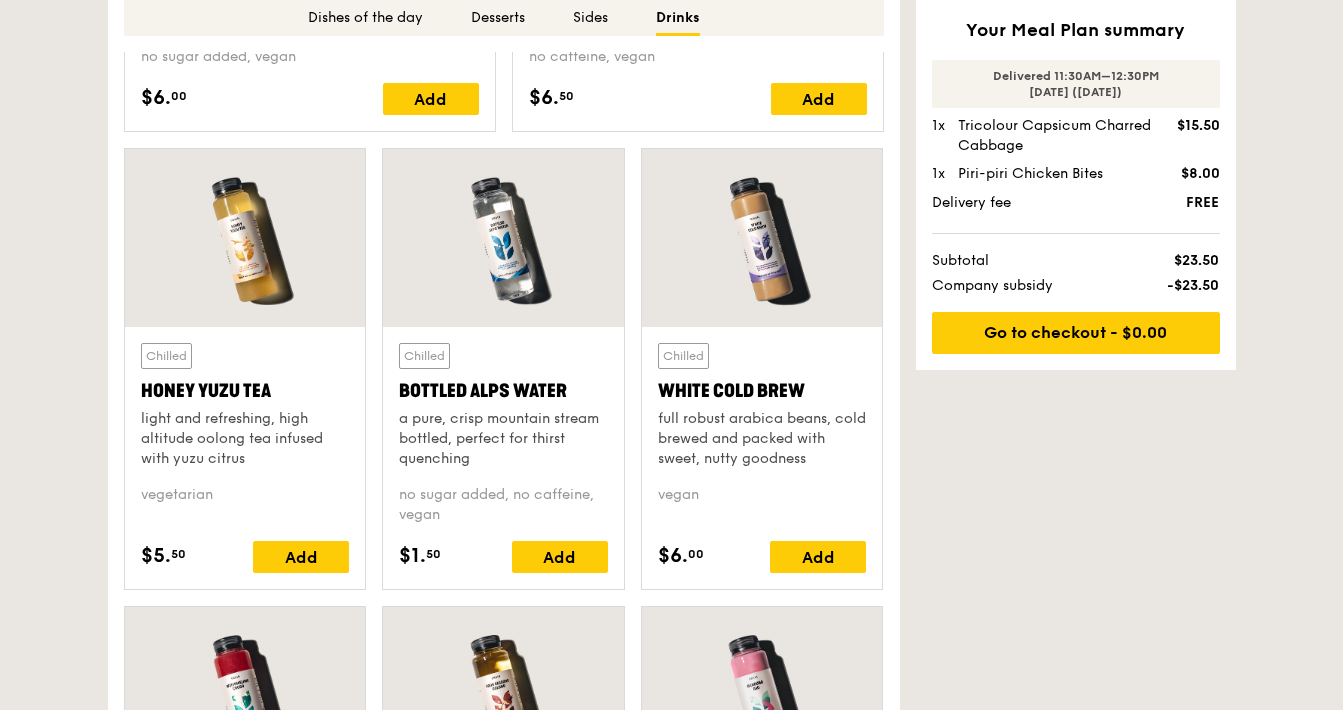 scroll, scrollTop: 4994, scrollLeft: 0, axis: vertical 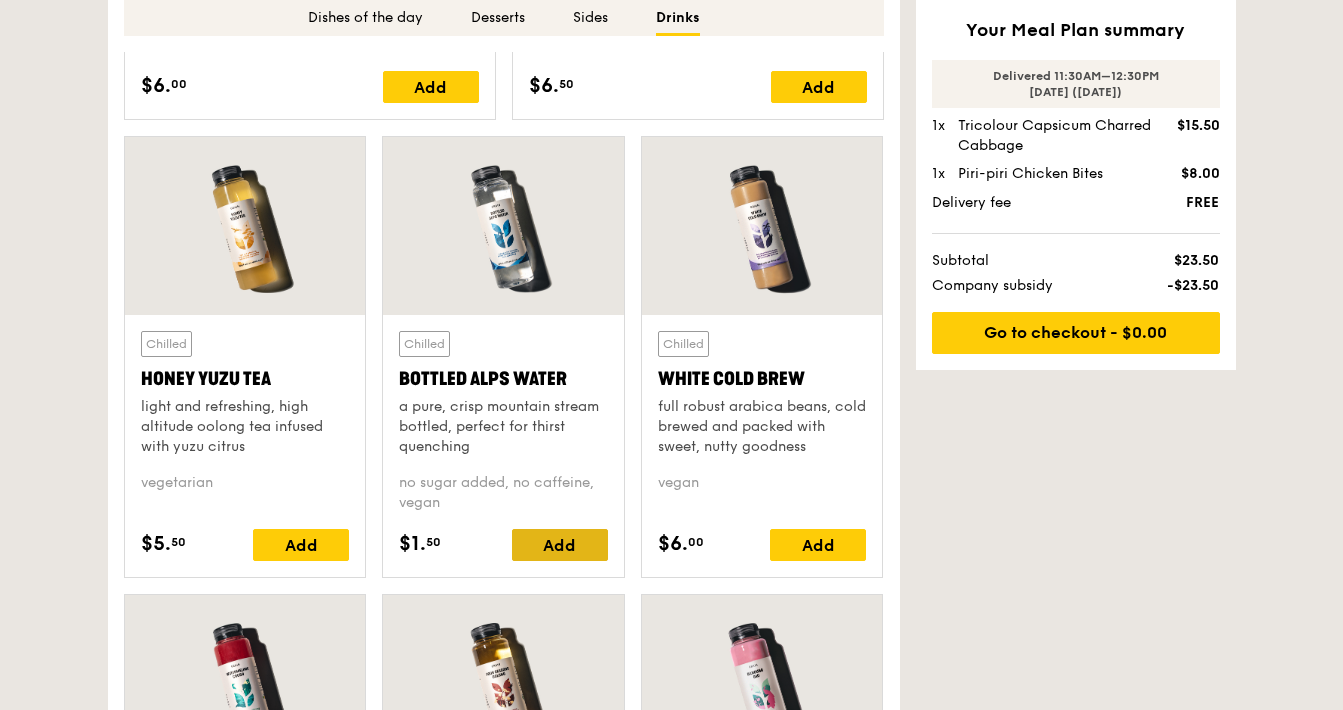click on "Add" at bounding box center [560, 545] 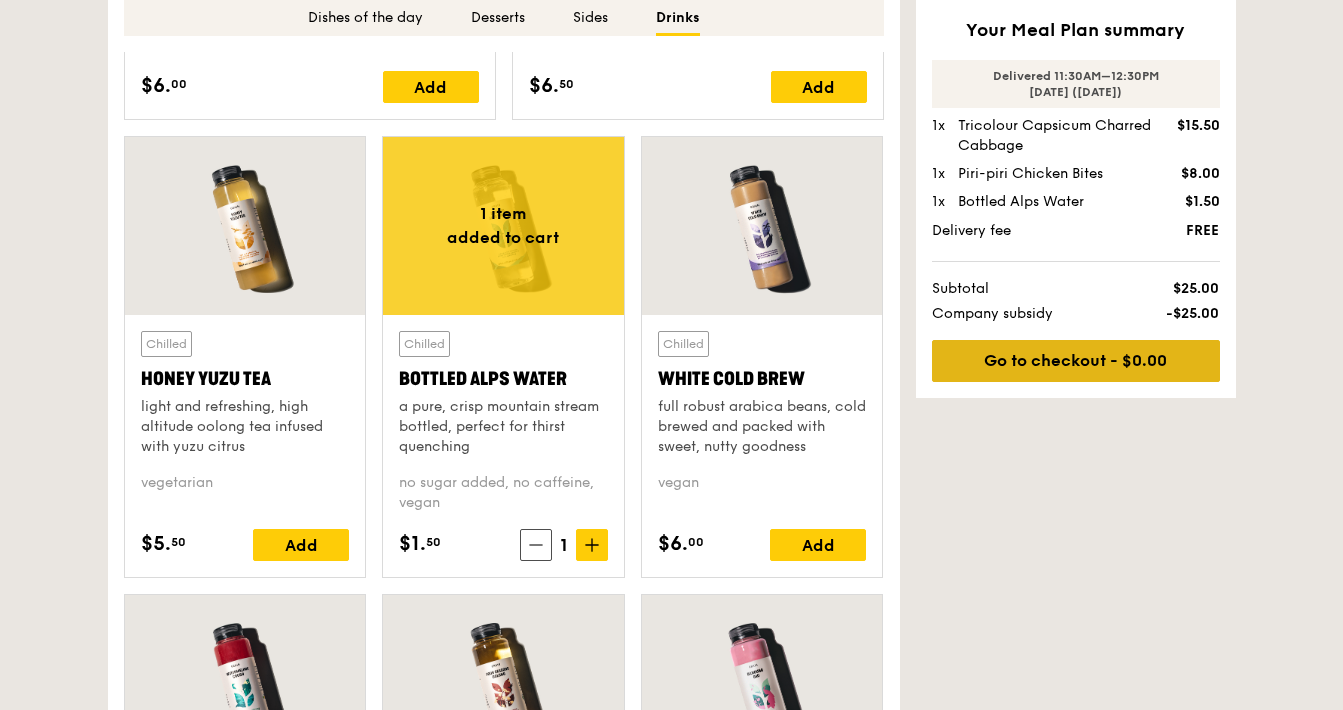 click on "Go to checkout - $0.00" at bounding box center [1076, 361] 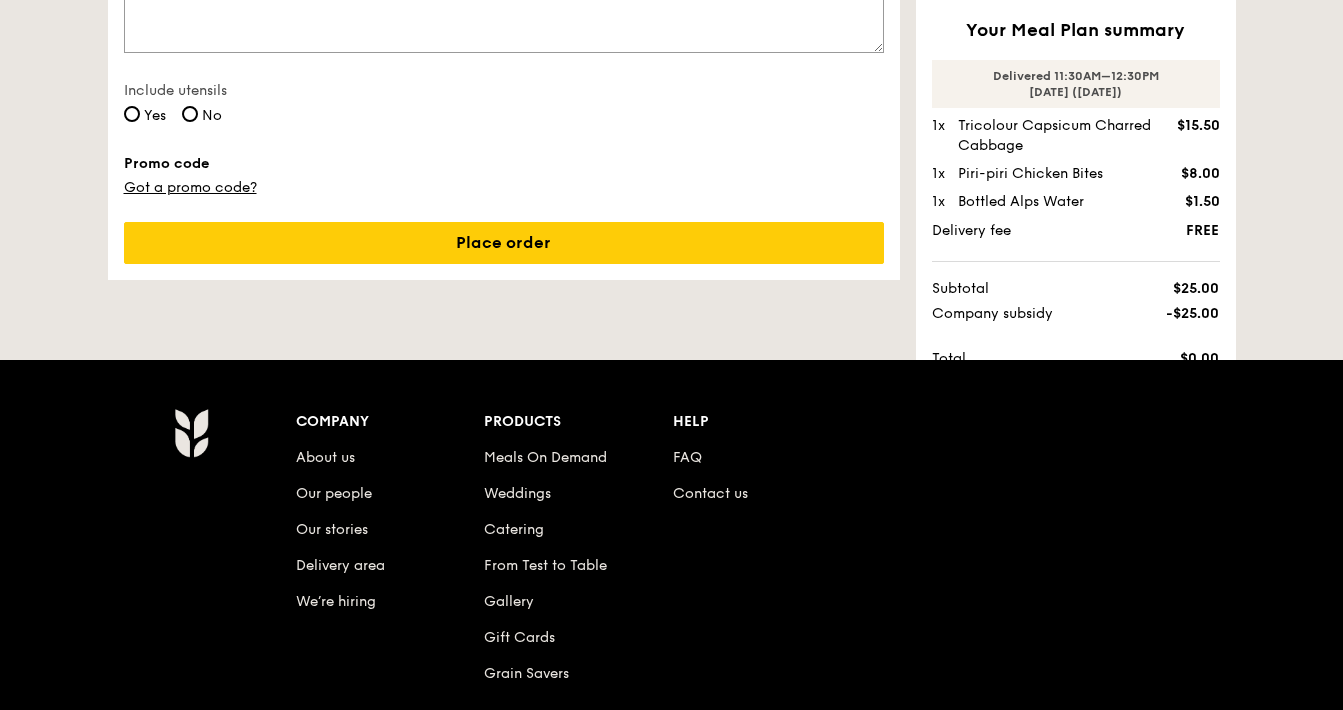 scroll, scrollTop: 557, scrollLeft: 0, axis: vertical 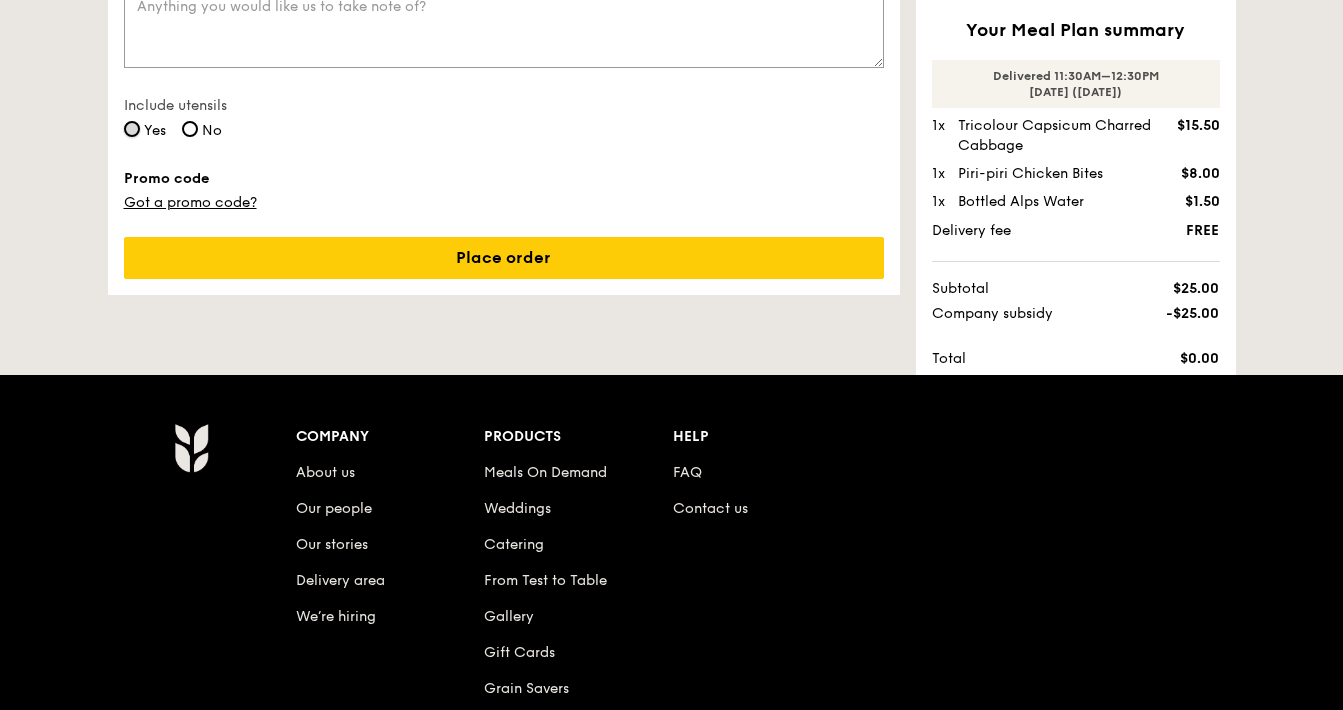 click on "Yes" at bounding box center [132, 129] 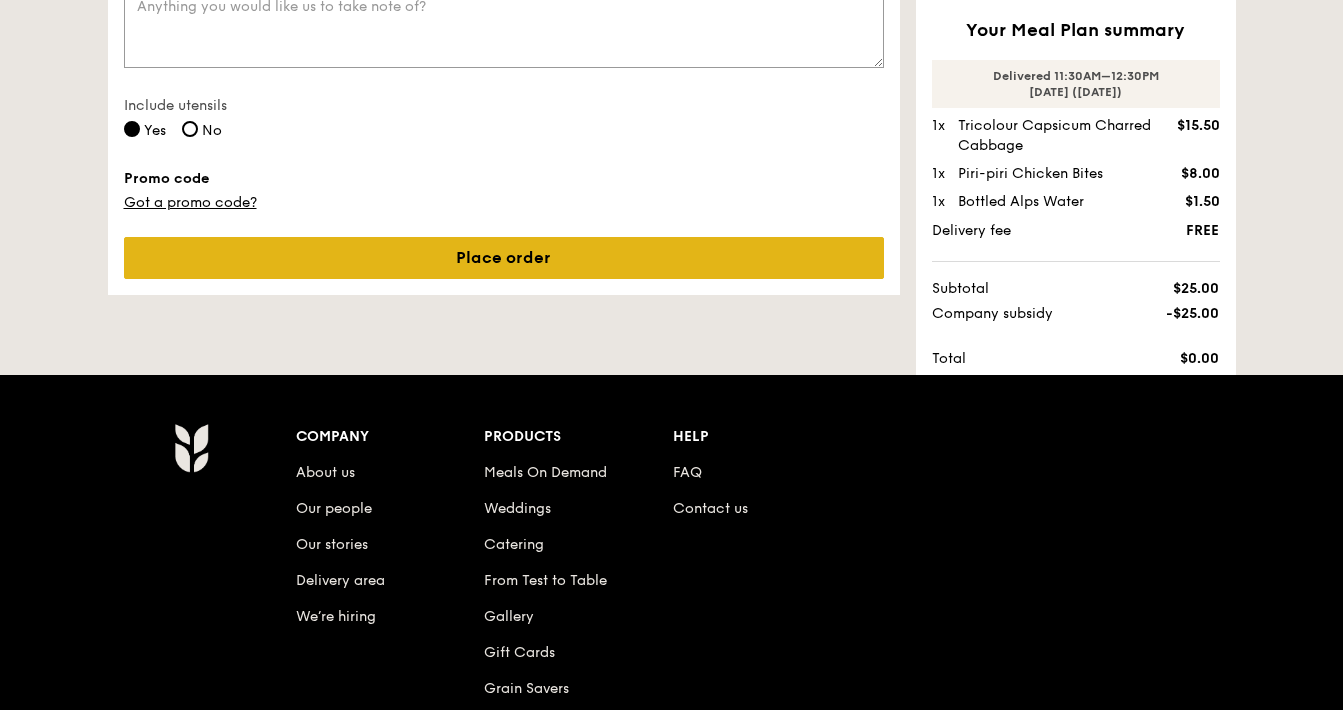 click on "Place order" at bounding box center (504, 258) 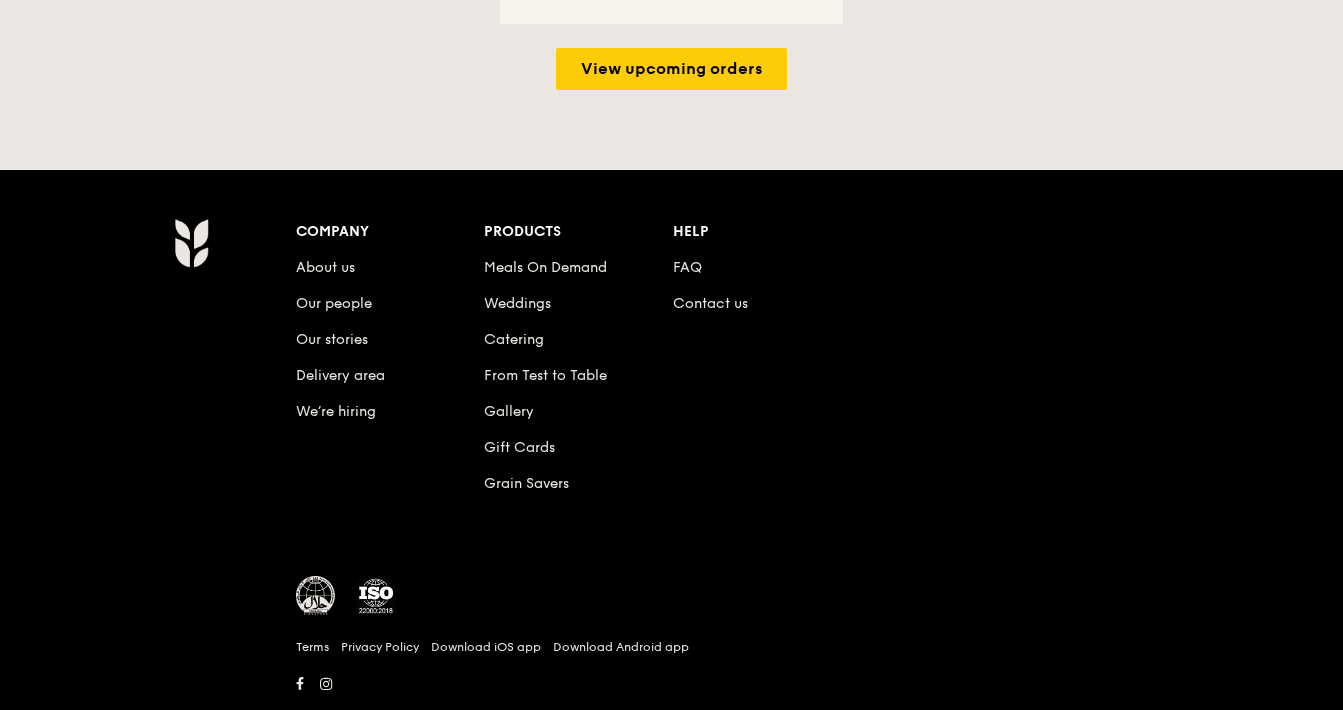 scroll, scrollTop: 0, scrollLeft: 0, axis: both 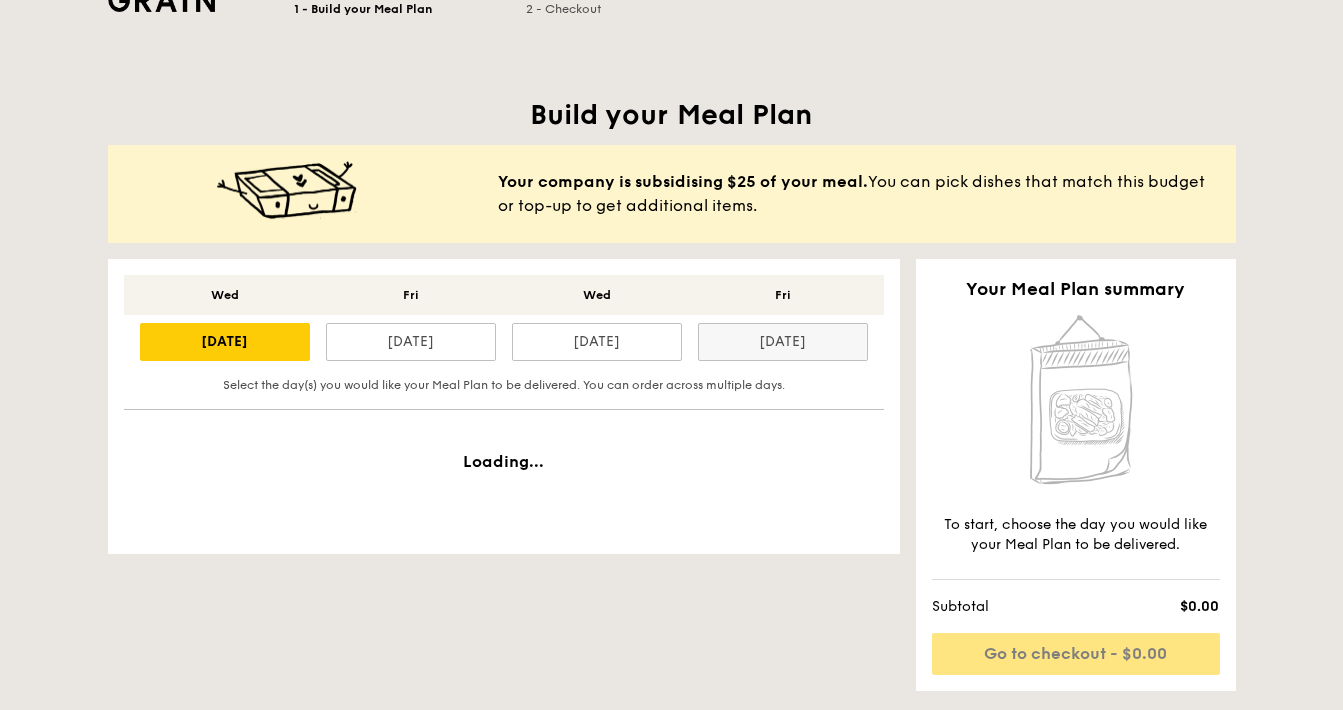 click on "[DATE]" at bounding box center [783, 342] 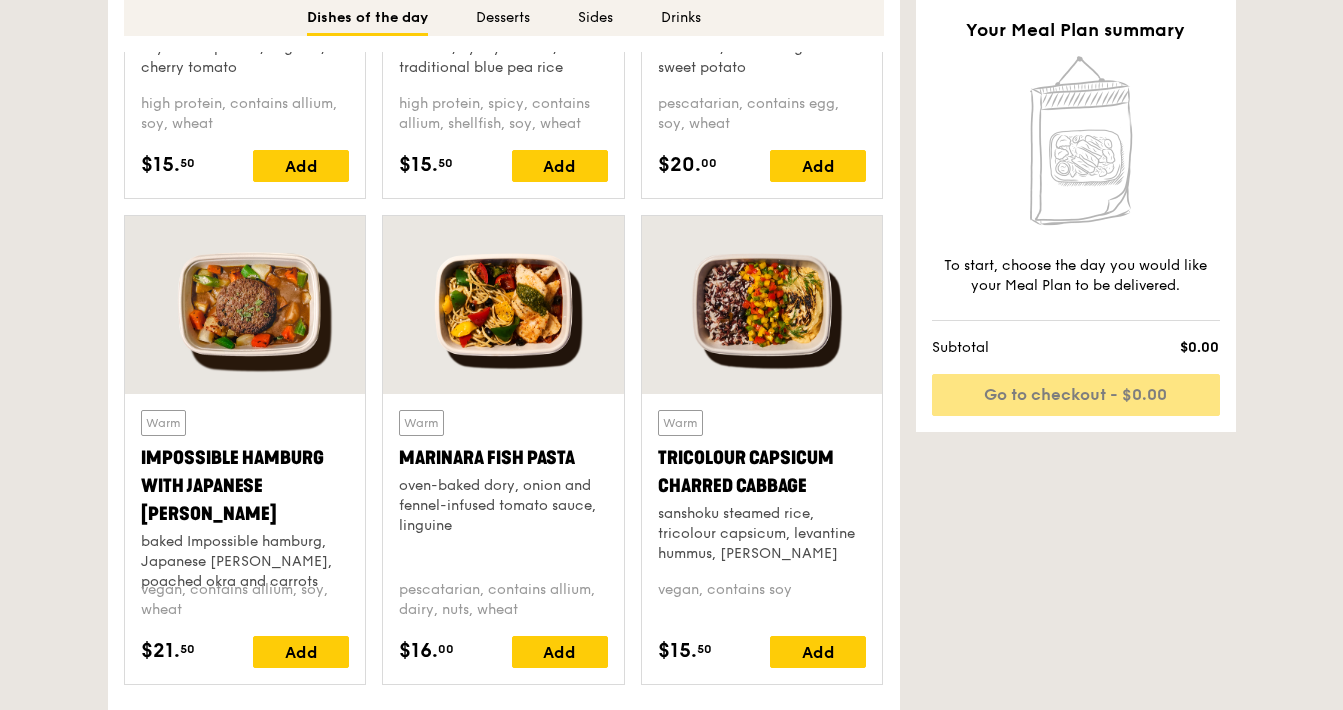 scroll, scrollTop: 1759, scrollLeft: 0, axis: vertical 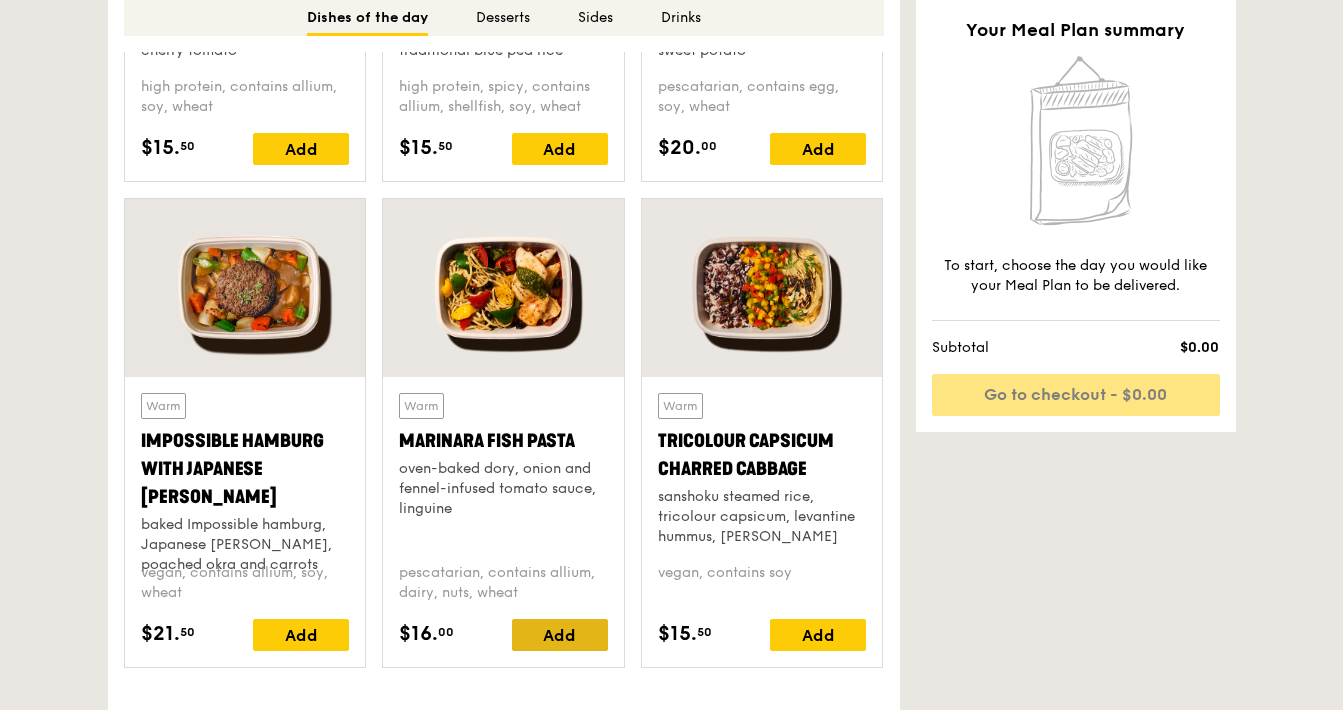 click on "Add" at bounding box center (560, 635) 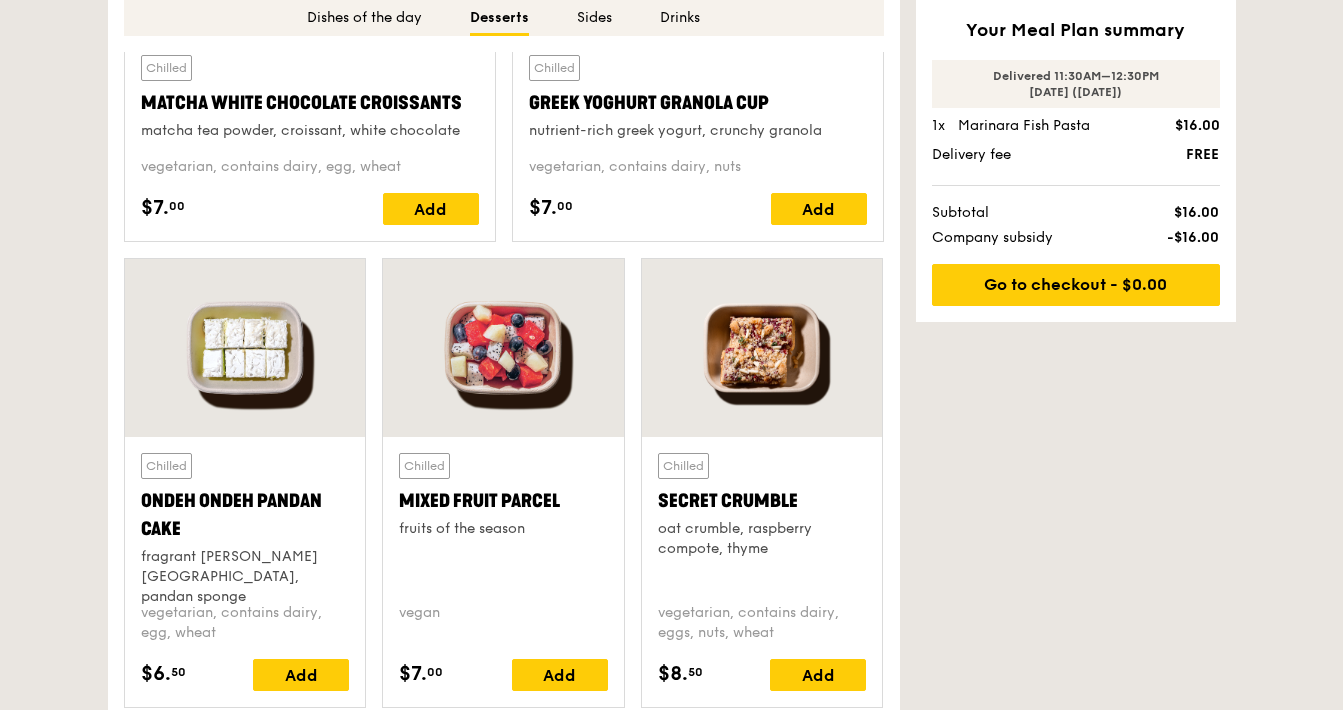 scroll, scrollTop: 2931, scrollLeft: 0, axis: vertical 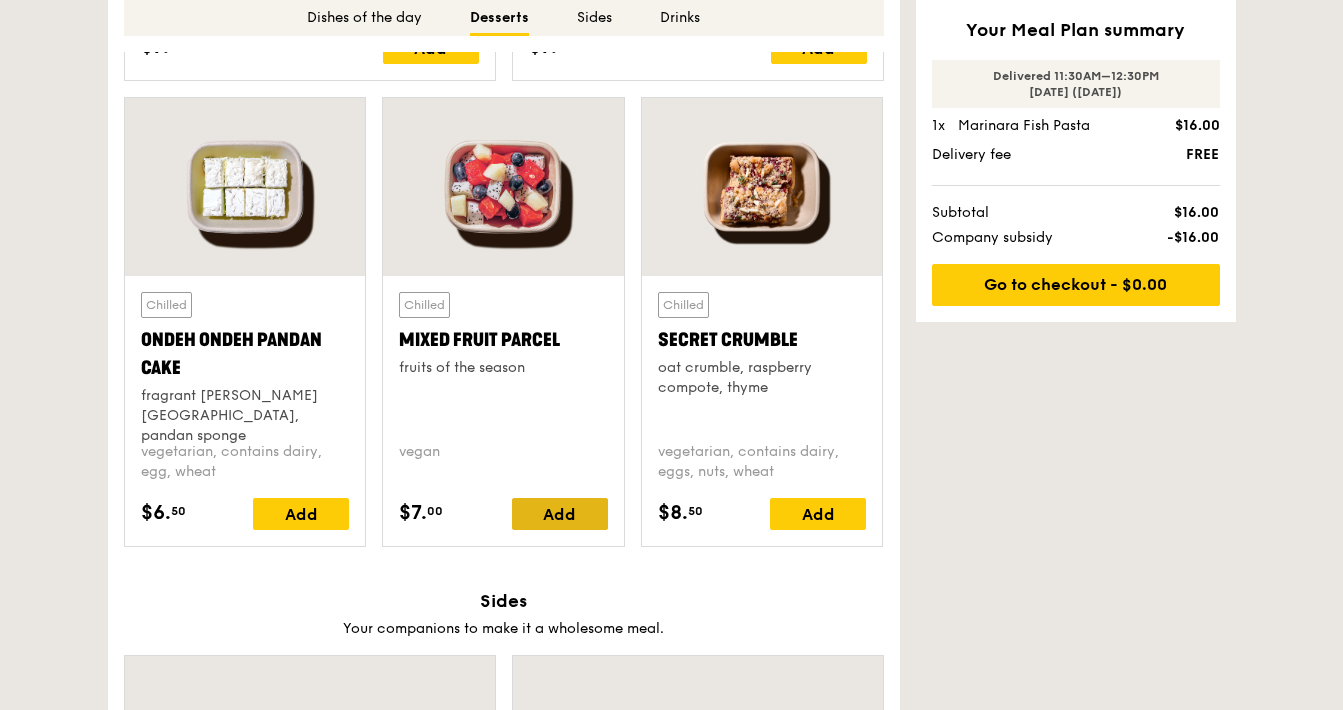 click on "Add" at bounding box center [560, 514] 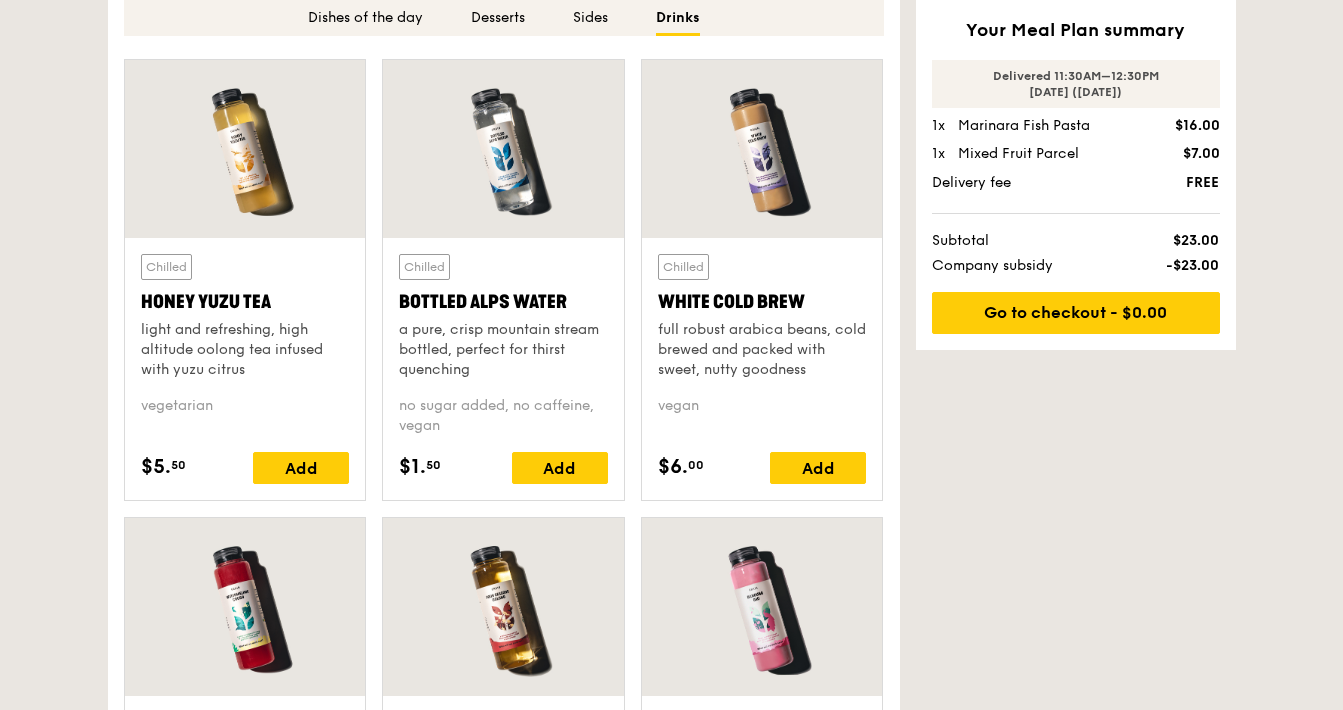 scroll, scrollTop: 5076, scrollLeft: 0, axis: vertical 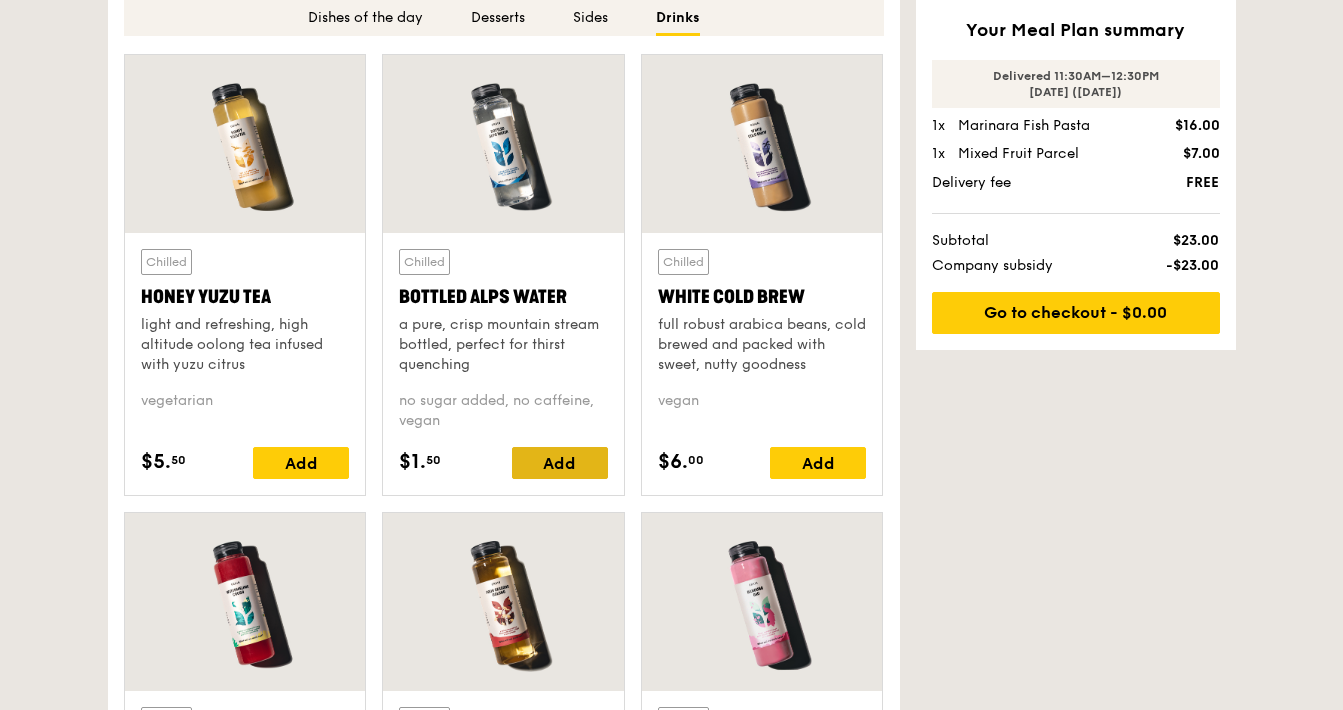 click on "Add" at bounding box center (560, 463) 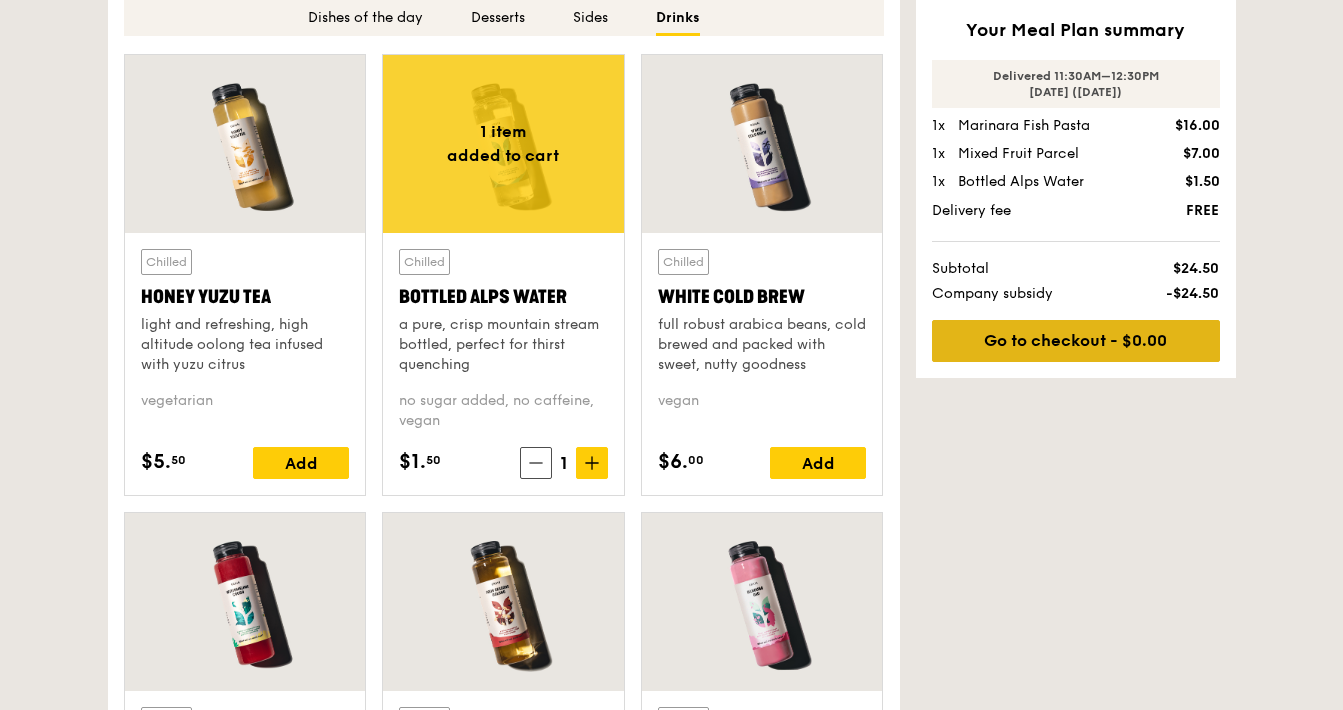 click on "Go to checkout - $0.00" at bounding box center (1076, 341) 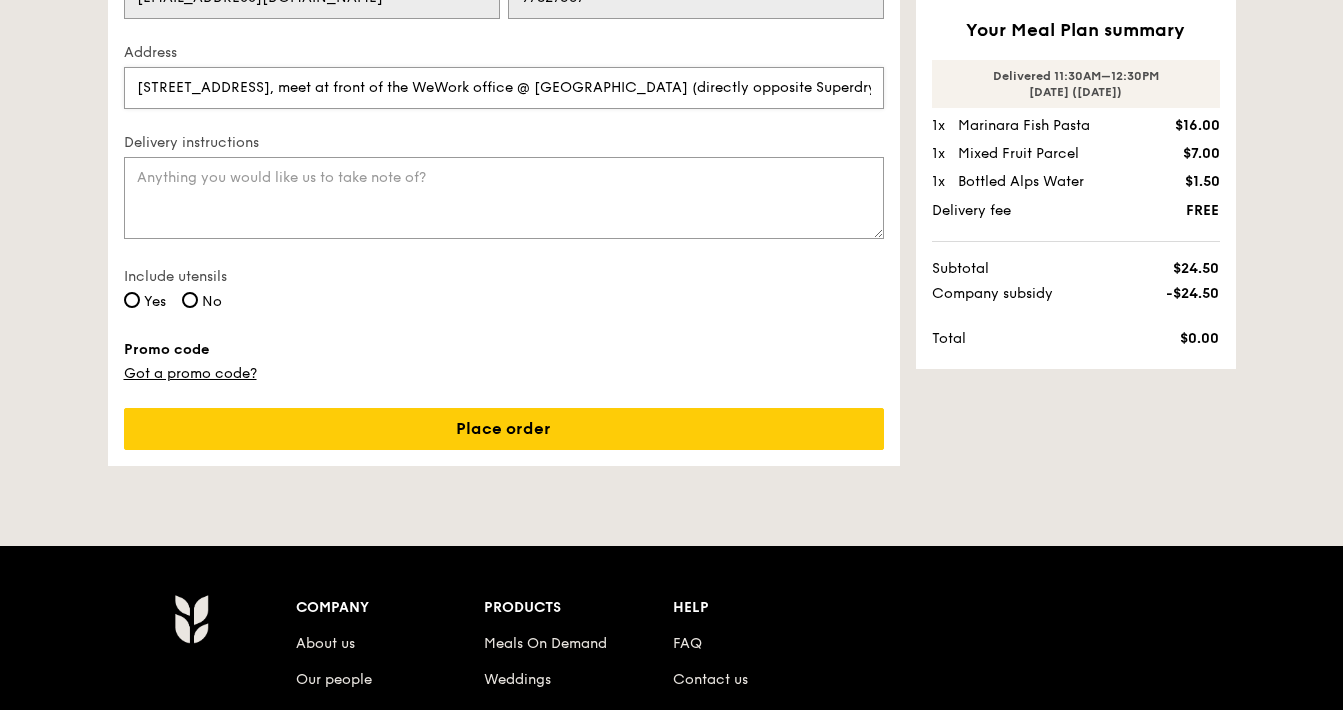 scroll, scrollTop: 435, scrollLeft: 0, axis: vertical 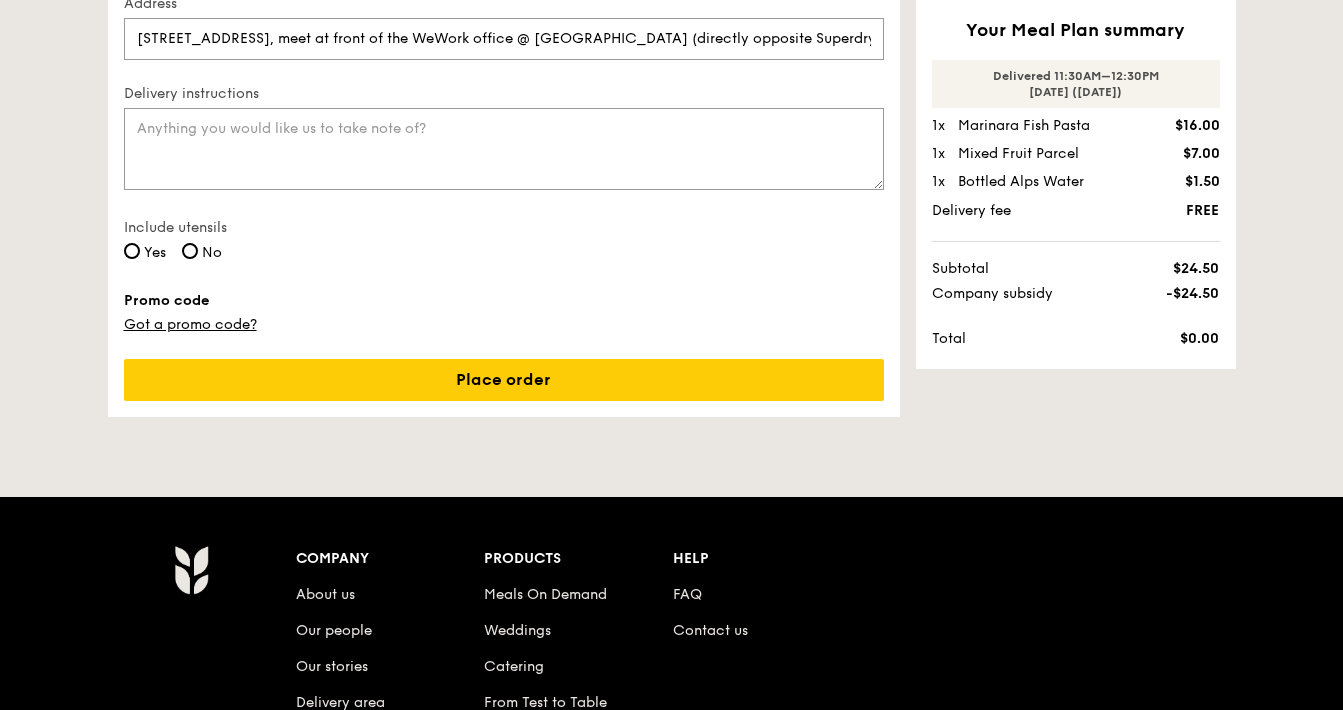 click on "Yes" at bounding box center (155, 252) 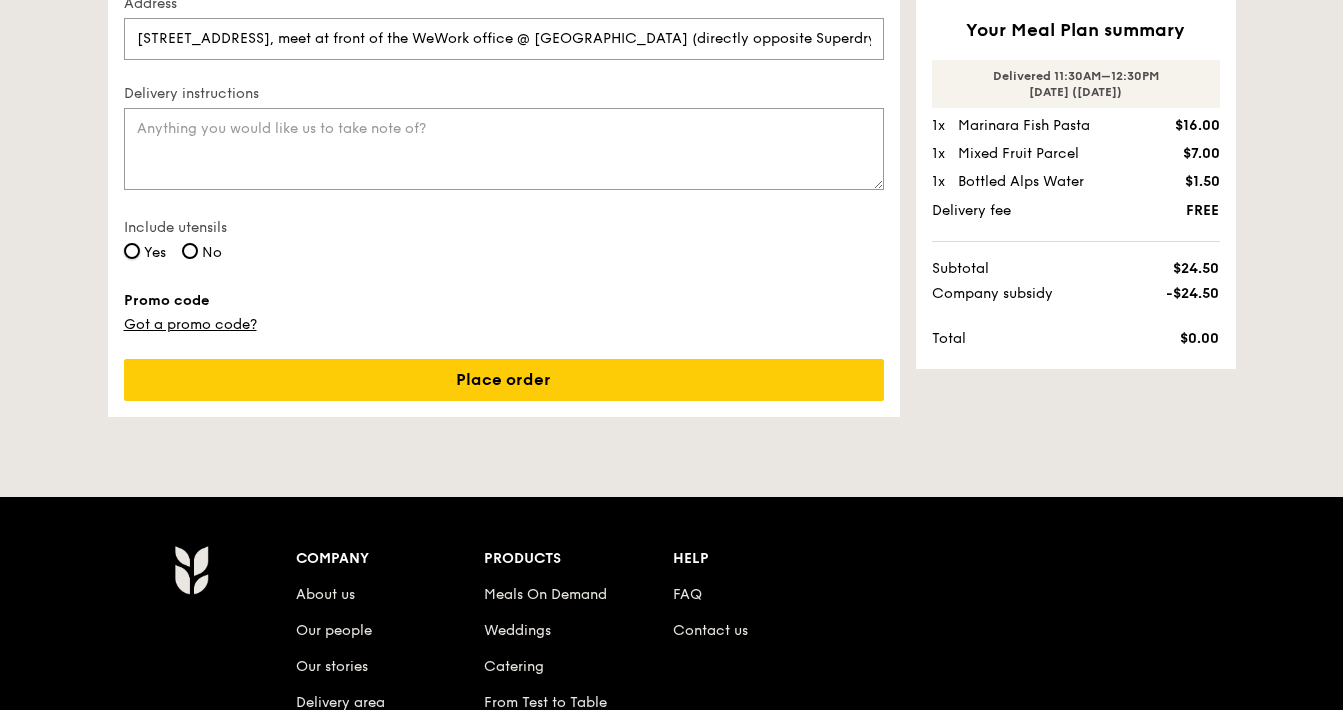 click on "Yes" at bounding box center [132, 251] 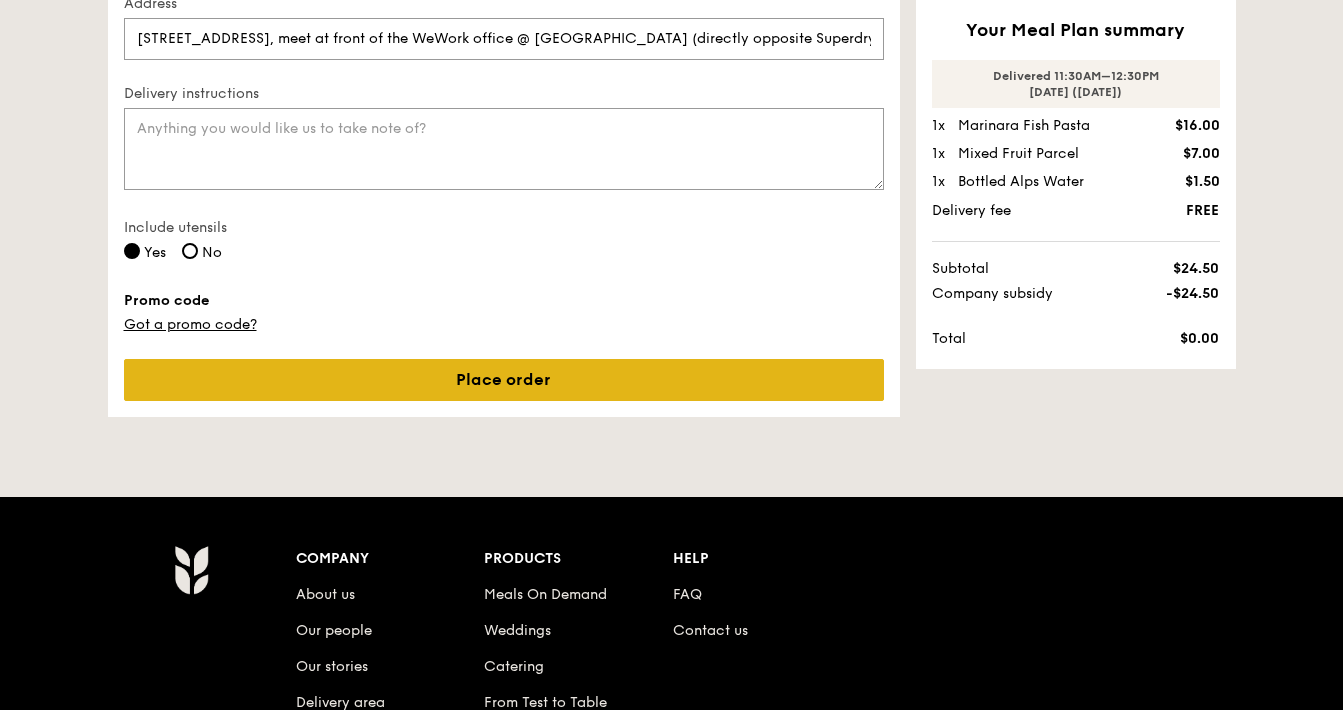 click on "Place order" at bounding box center [504, 380] 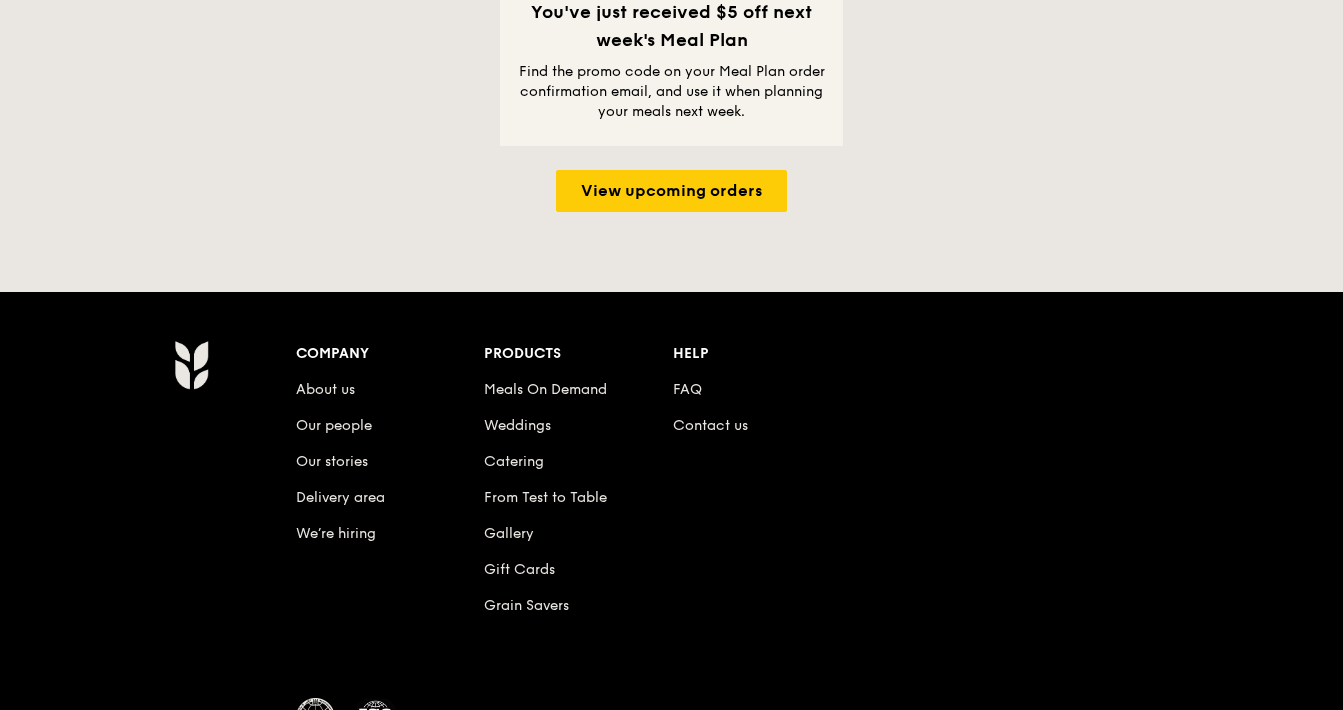 scroll, scrollTop: 0, scrollLeft: 0, axis: both 